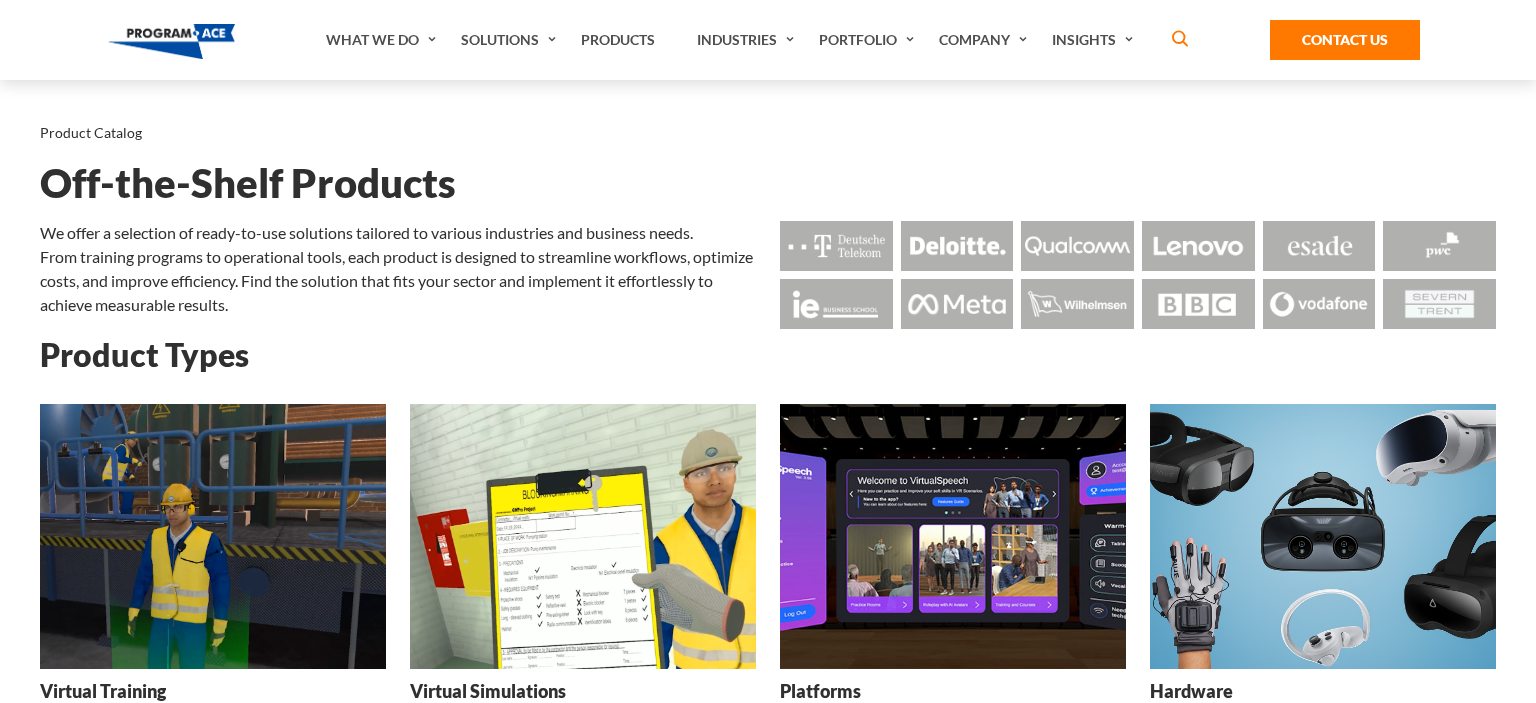 scroll, scrollTop: 0, scrollLeft: 0, axis: both 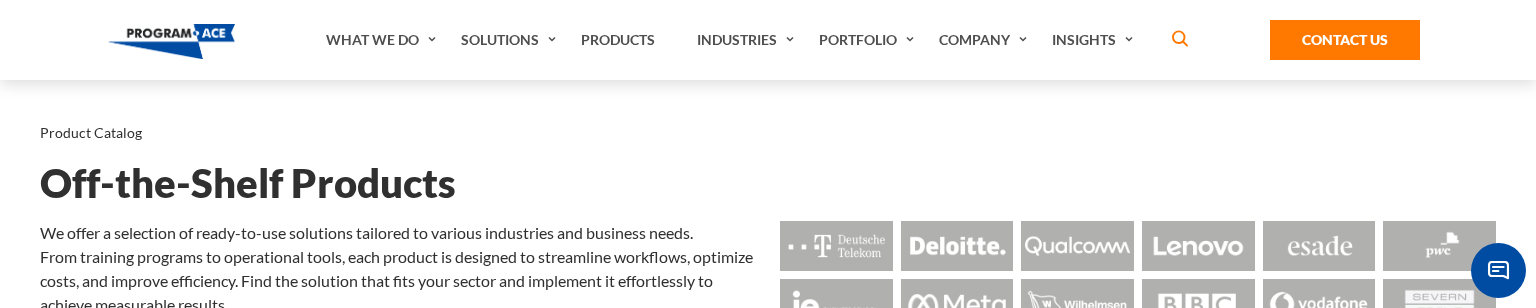 click on "Product Catalog
Off-the-Shelf Products
We offer a selection of ready-to-use solutions tailored to various industries and business needs.
From training programs to operational tools, each product is designed to streamline workflows, optimize costs, and improve efficiency. Find the solution that fits your sector and implement it effortlessly to achieve measurable results." at bounding box center [768, 208] 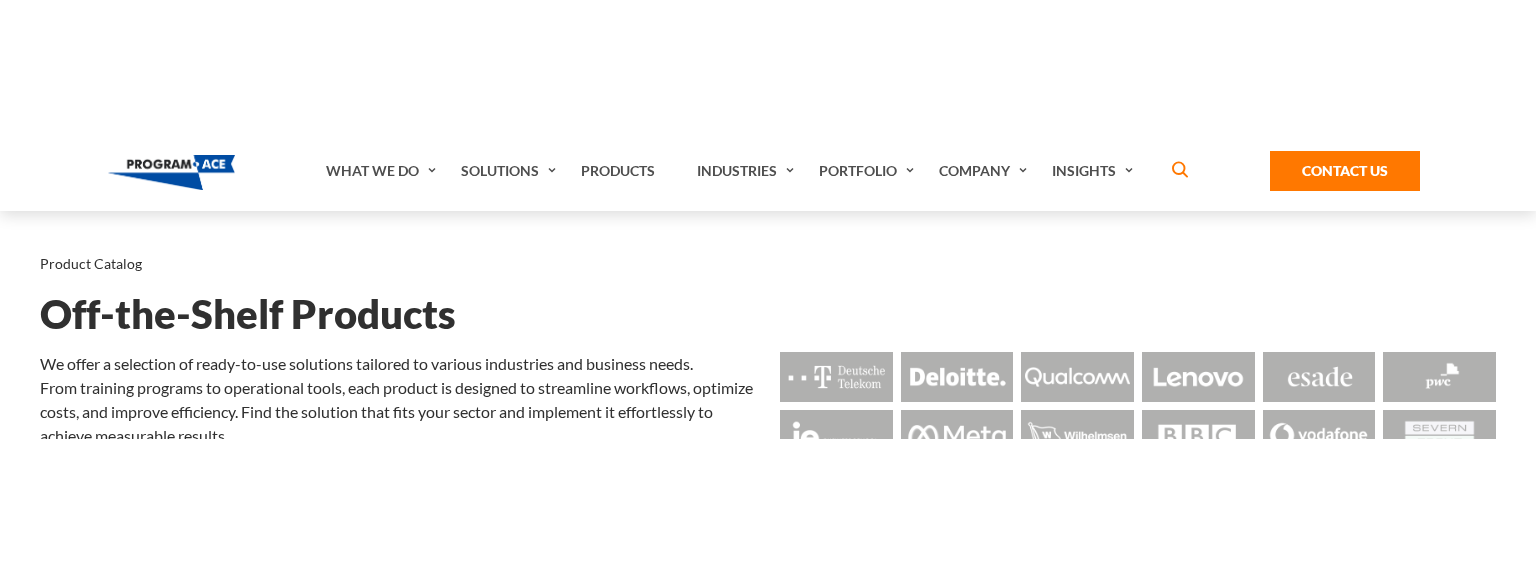 scroll, scrollTop: 0, scrollLeft: 0, axis: both 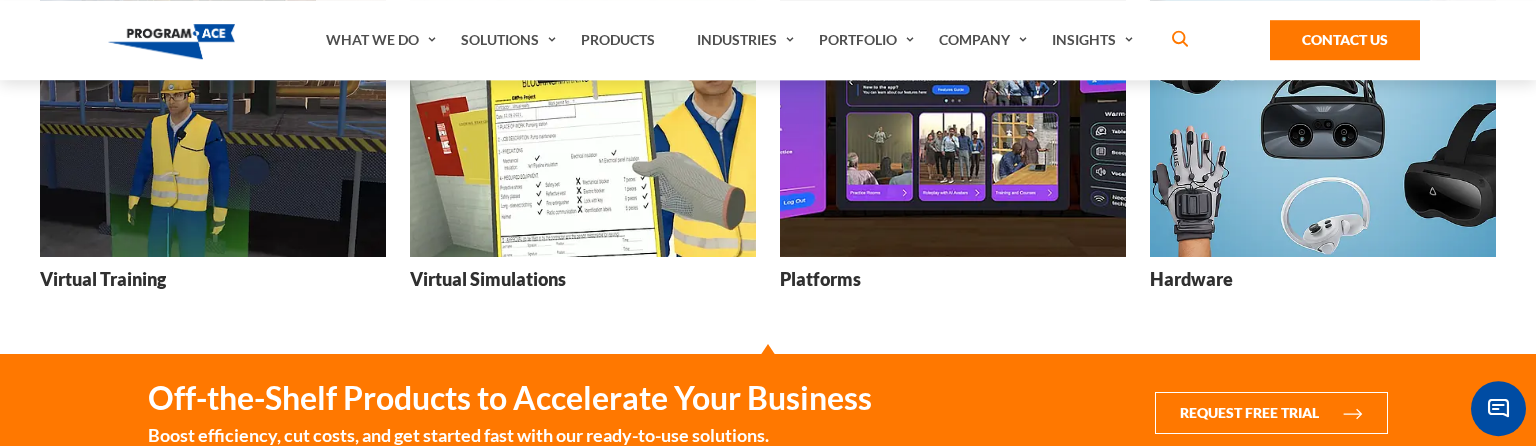 click on "Virtual Training" at bounding box center (103, 279) 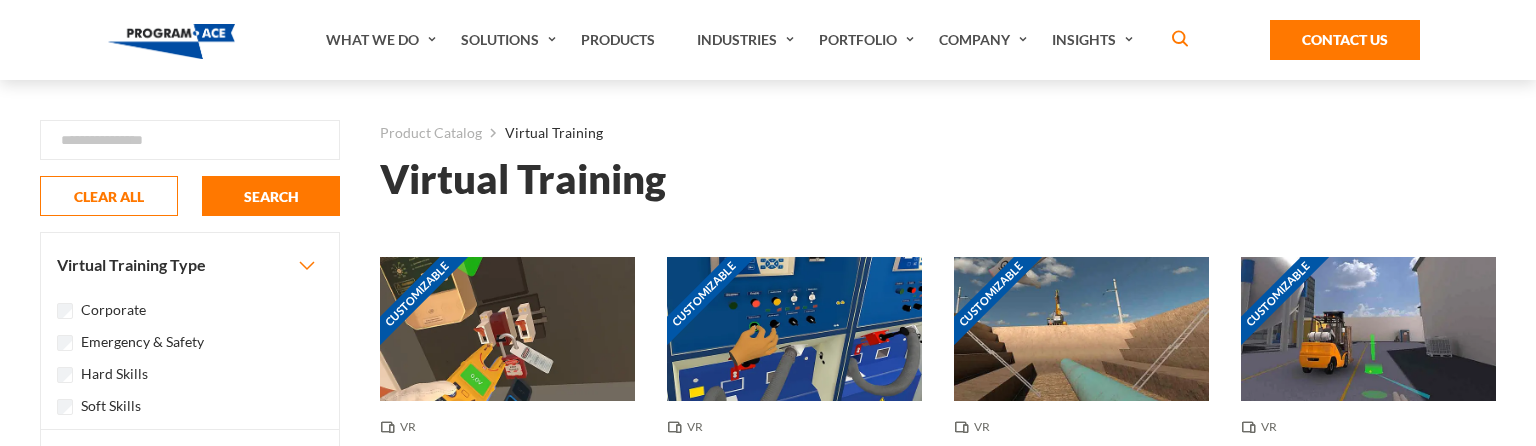 scroll, scrollTop: 0, scrollLeft: 0, axis: both 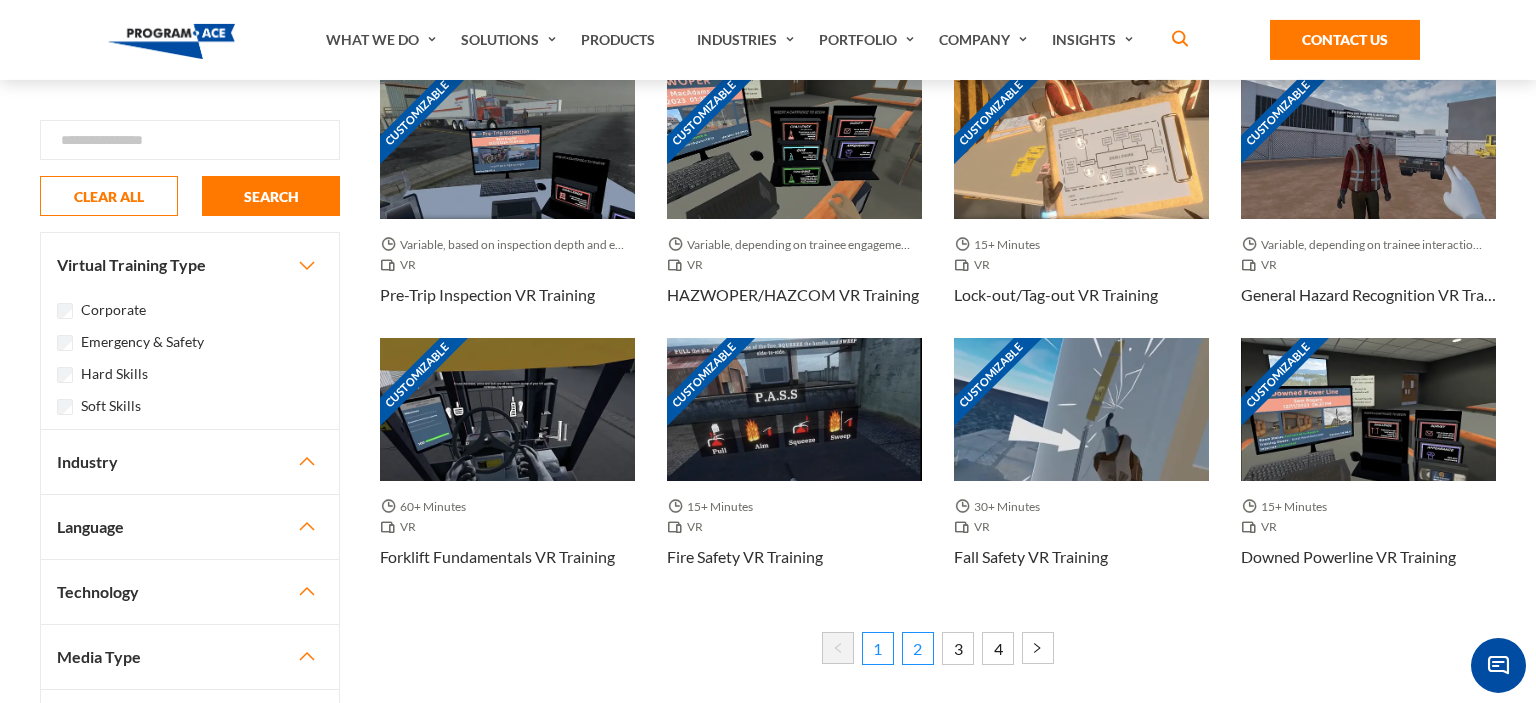 click on "2" at bounding box center [918, 648] 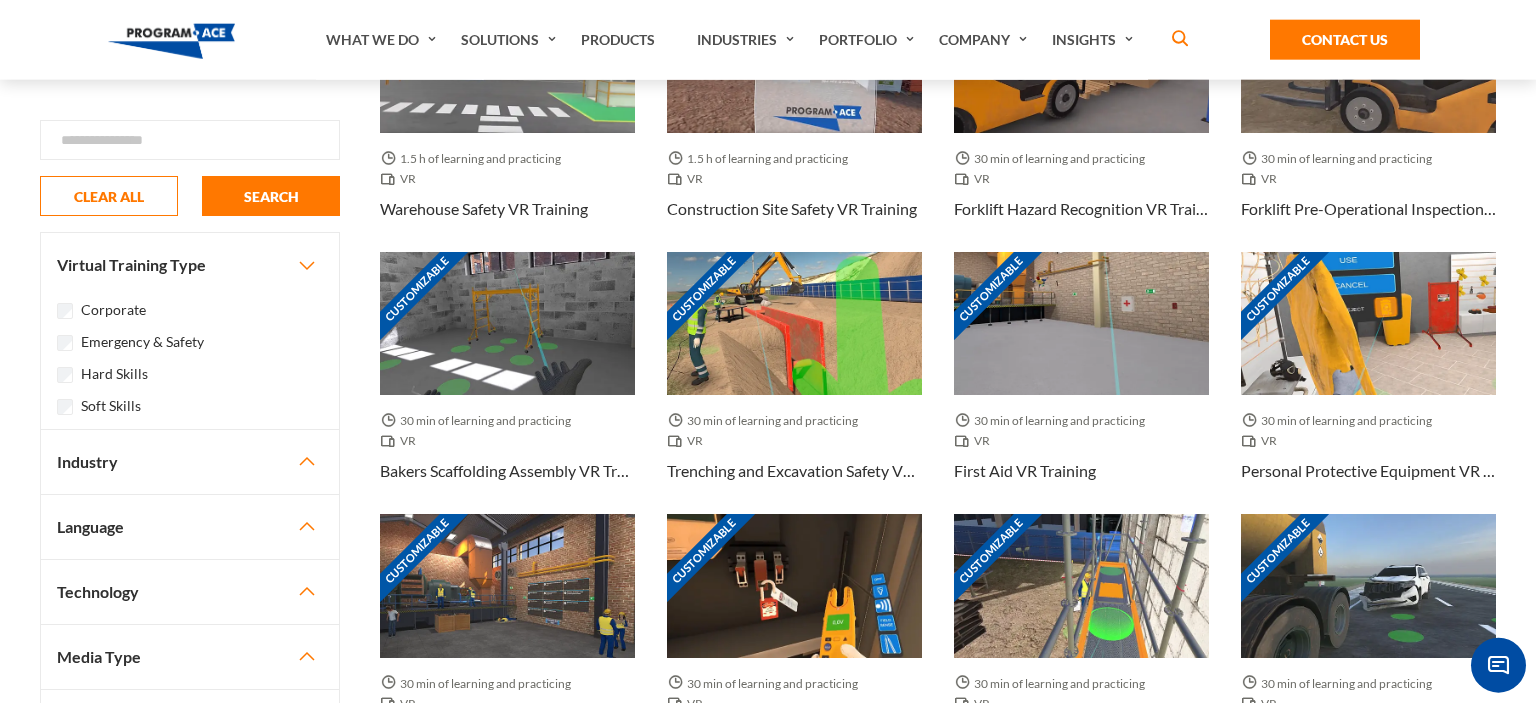 scroll, scrollTop: 269, scrollLeft: 0, axis: vertical 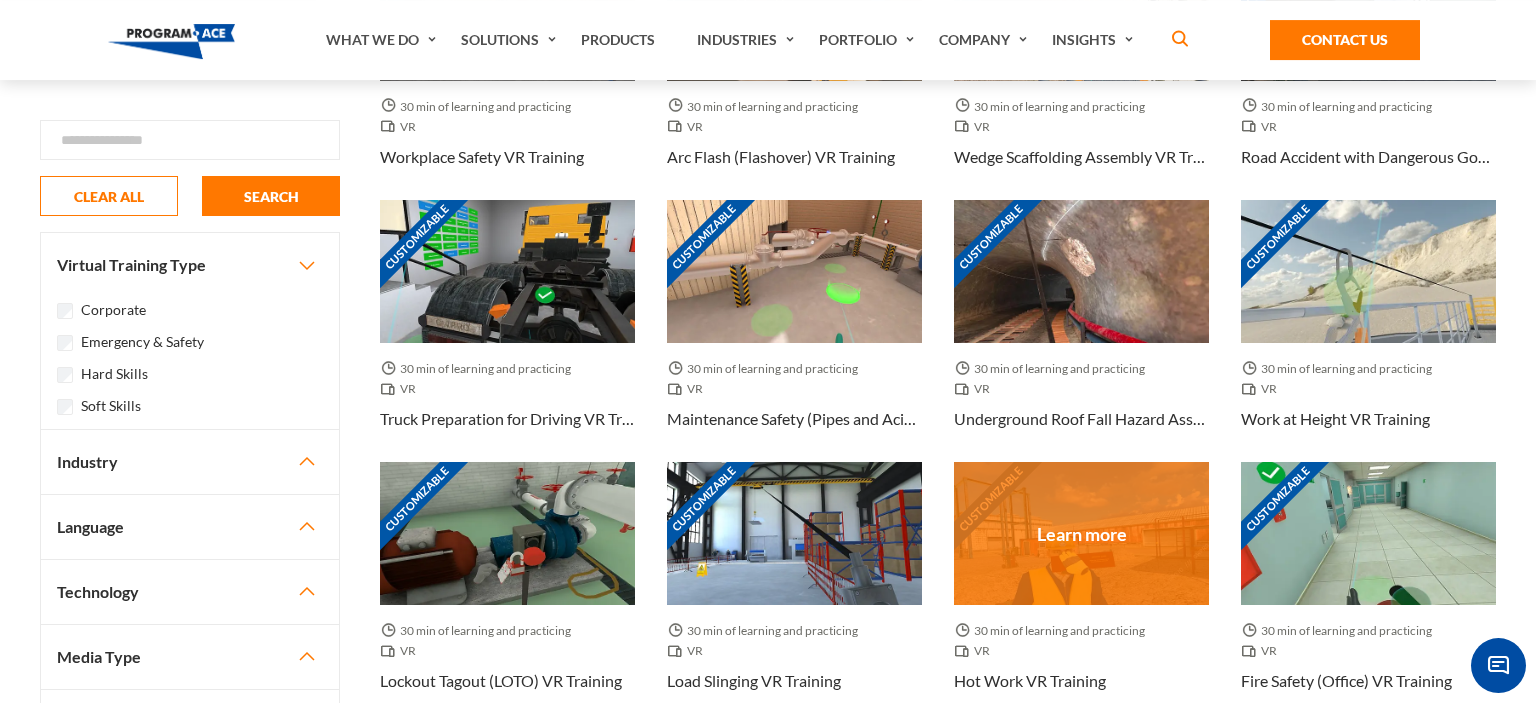 click on "Hot Work VR Training" at bounding box center [1030, 681] 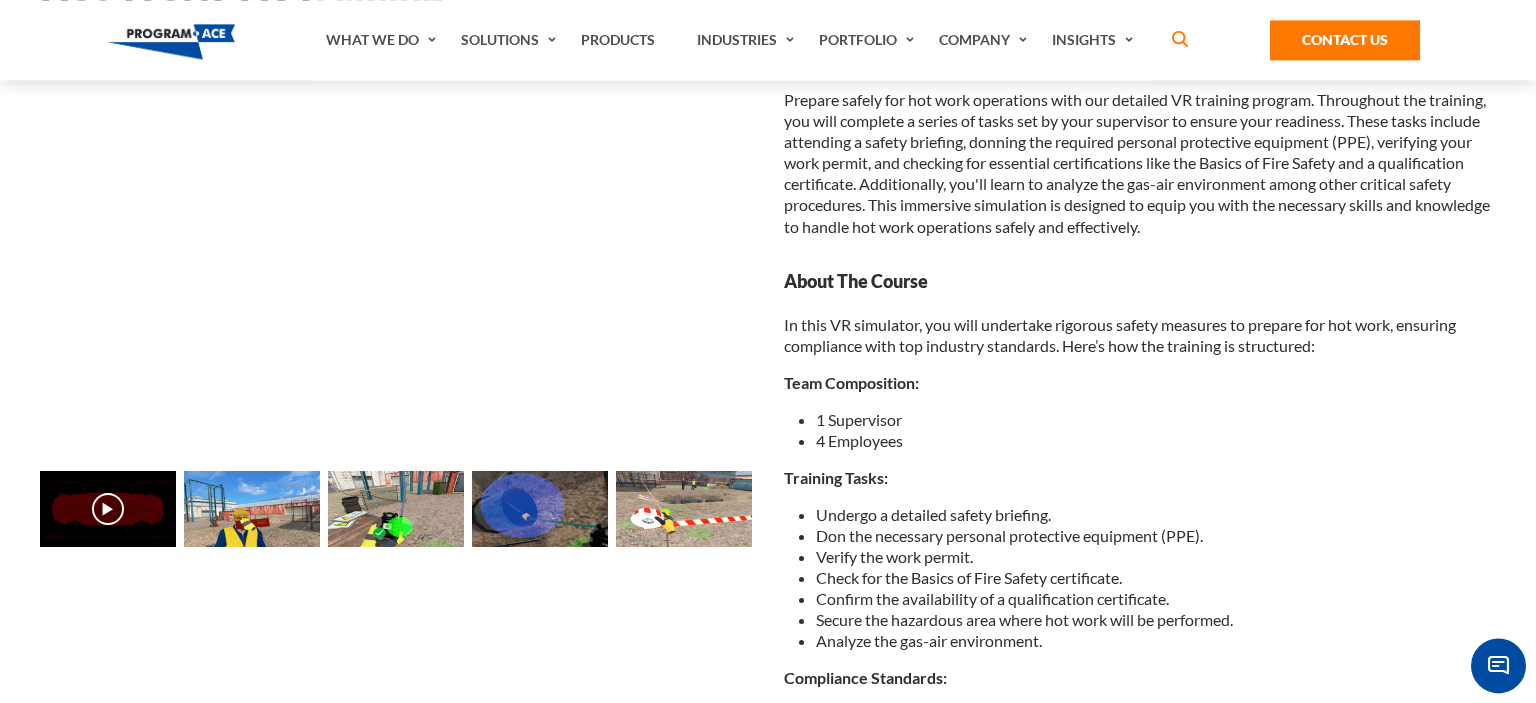 scroll, scrollTop: 220, scrollLeft: 0, axis: vertical 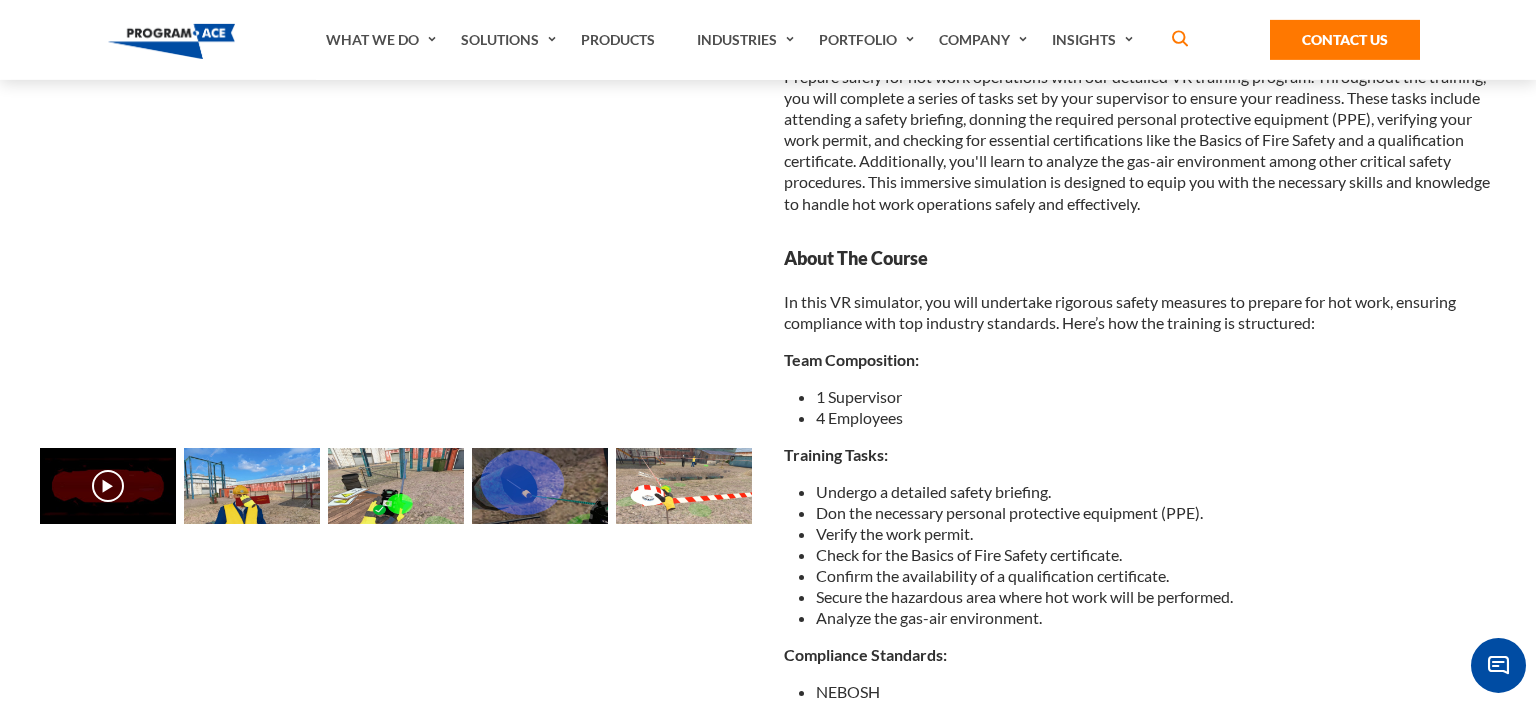 click at bounding box center (252, 486) 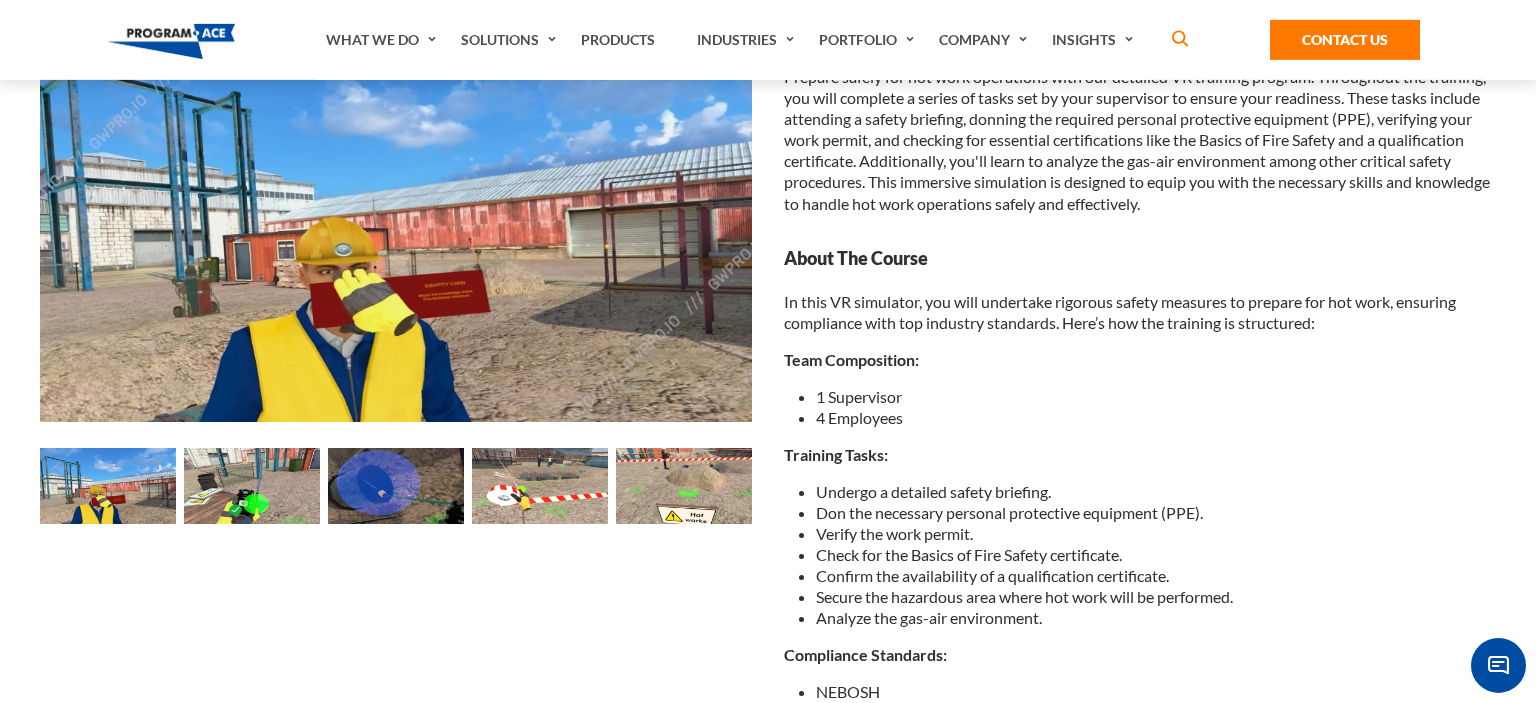 click at bounding box center (396, 486) 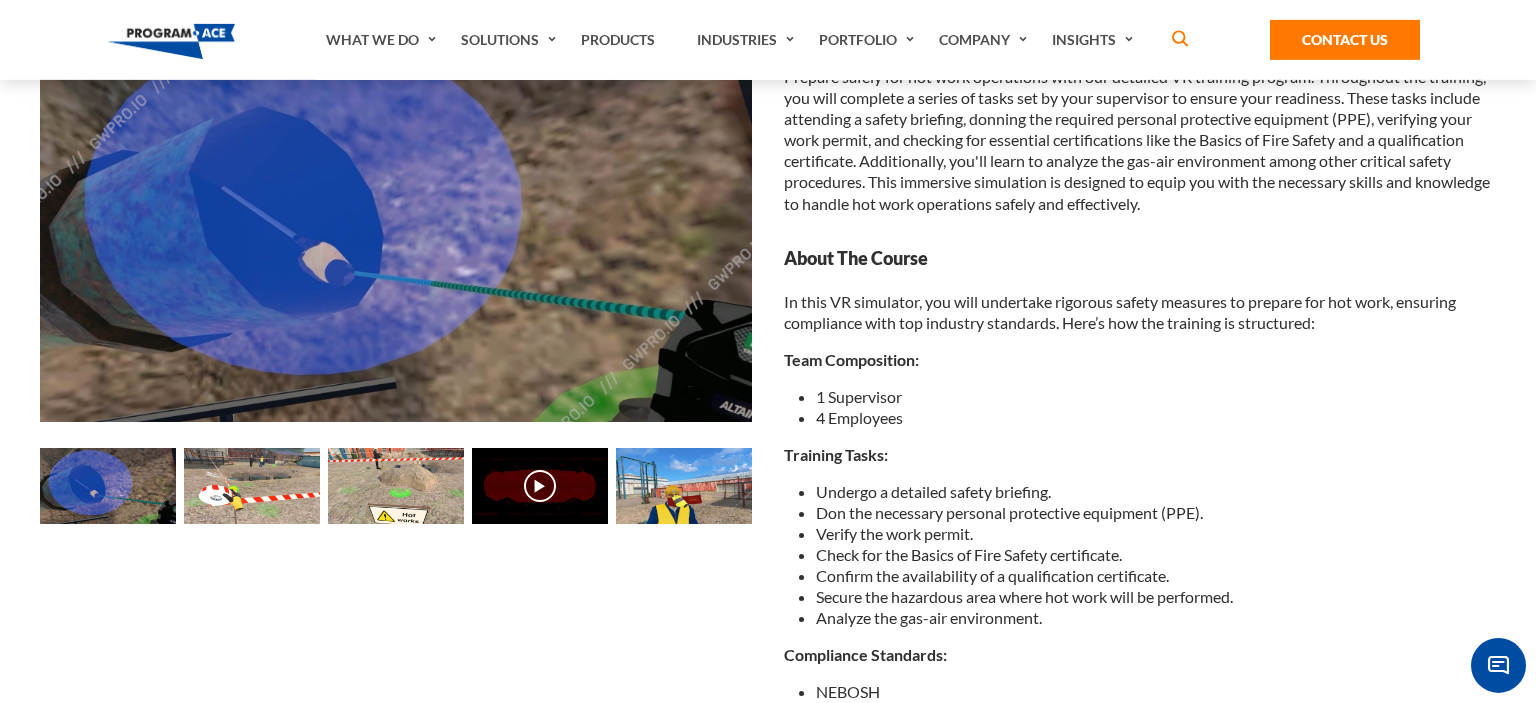 click at bounding box center (396, 486) 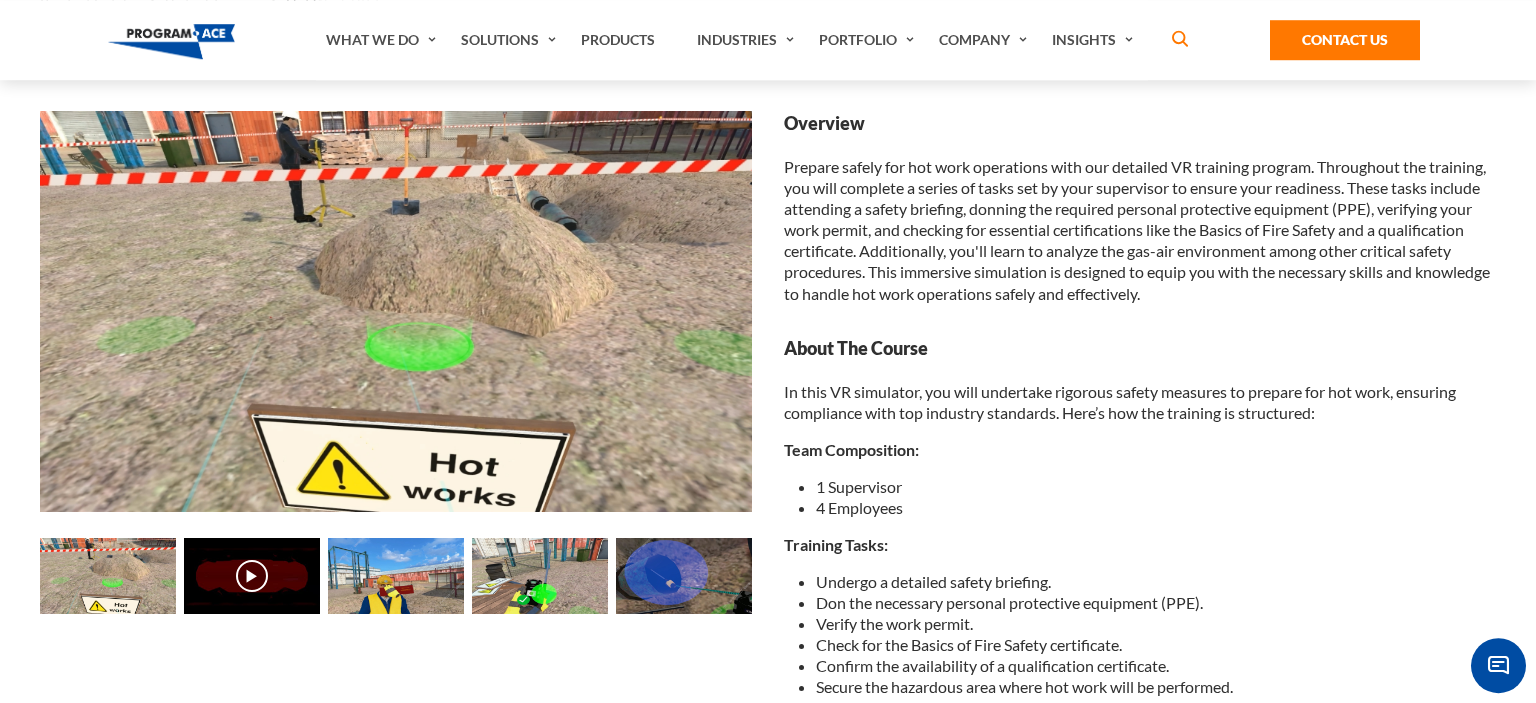 scroll, scrollTop: 124, scrollLeft: 0, axis: vertical 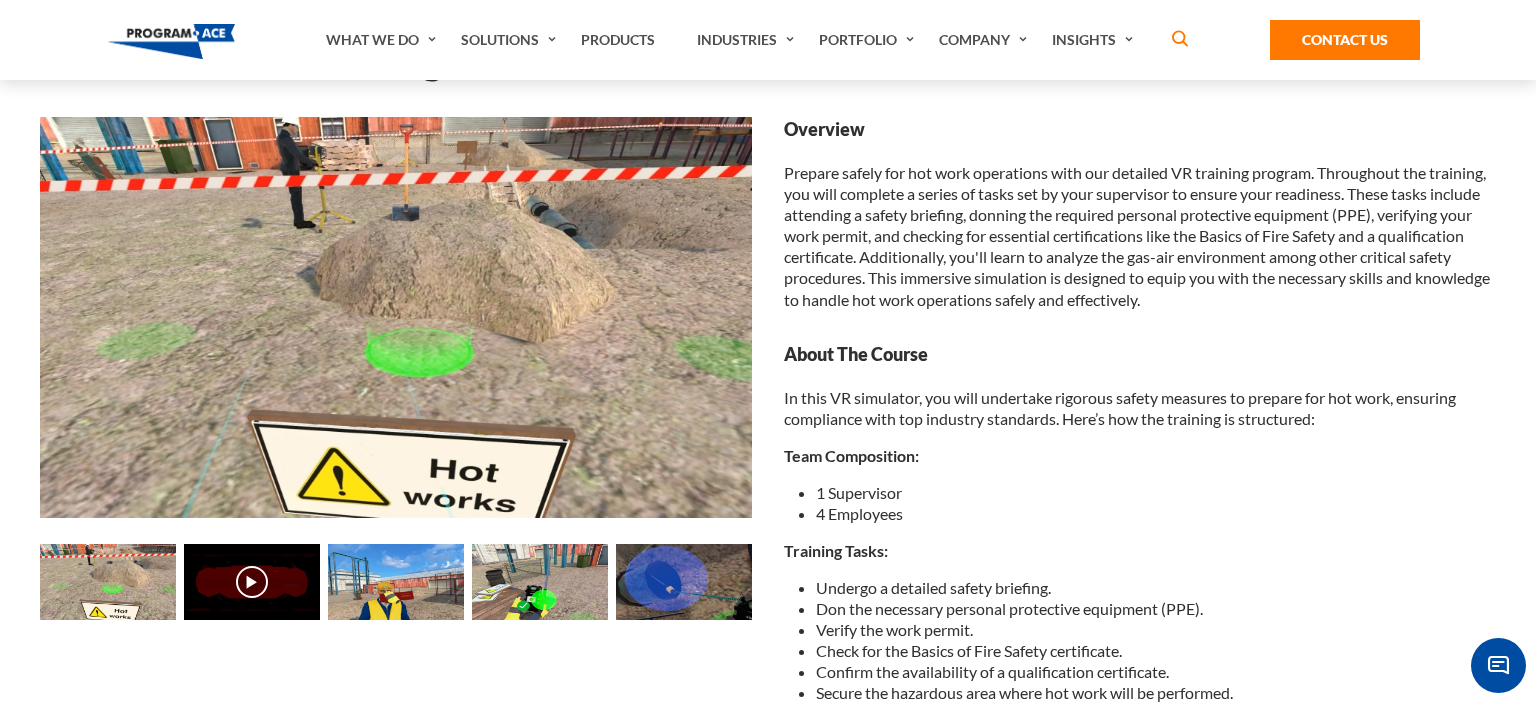 click at bounding box center (396, 582) 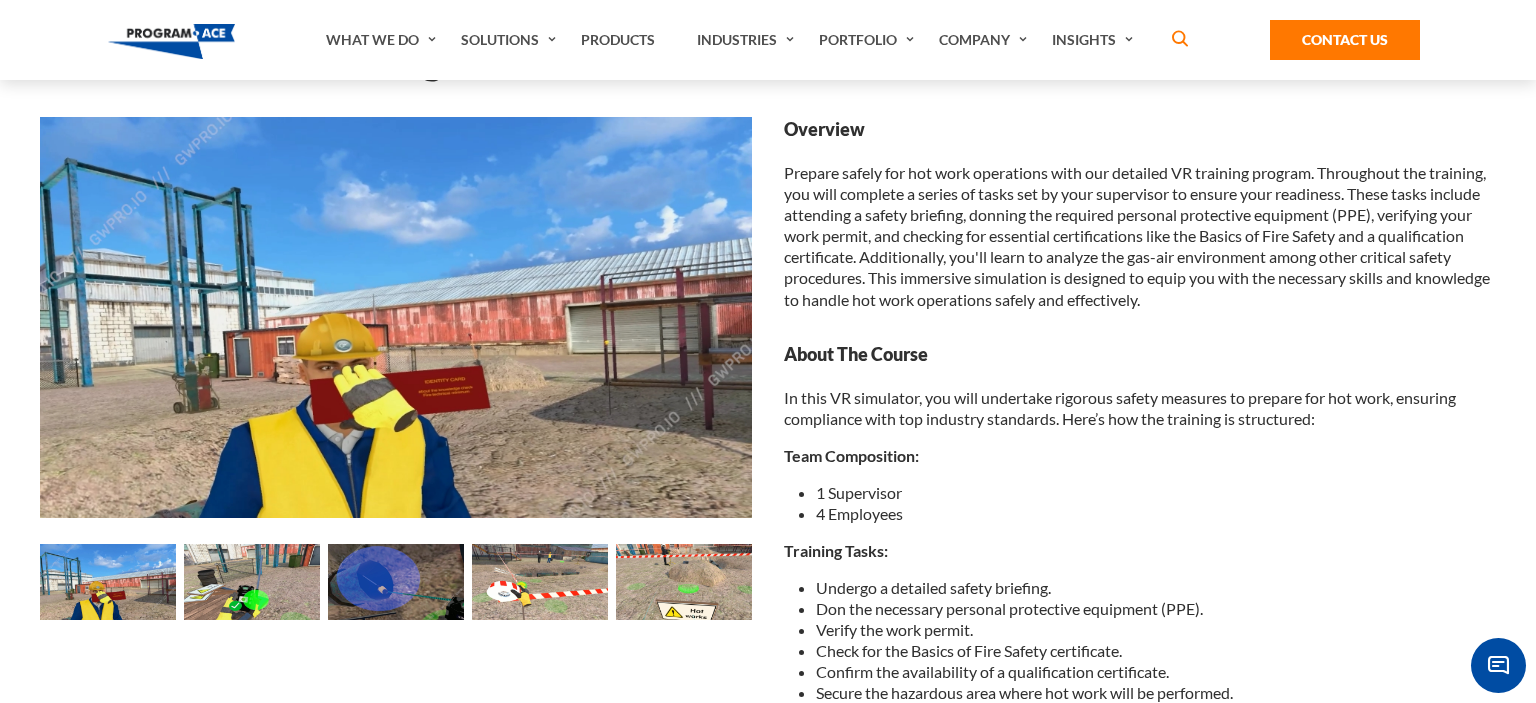 click at bounding box center (540, 582) 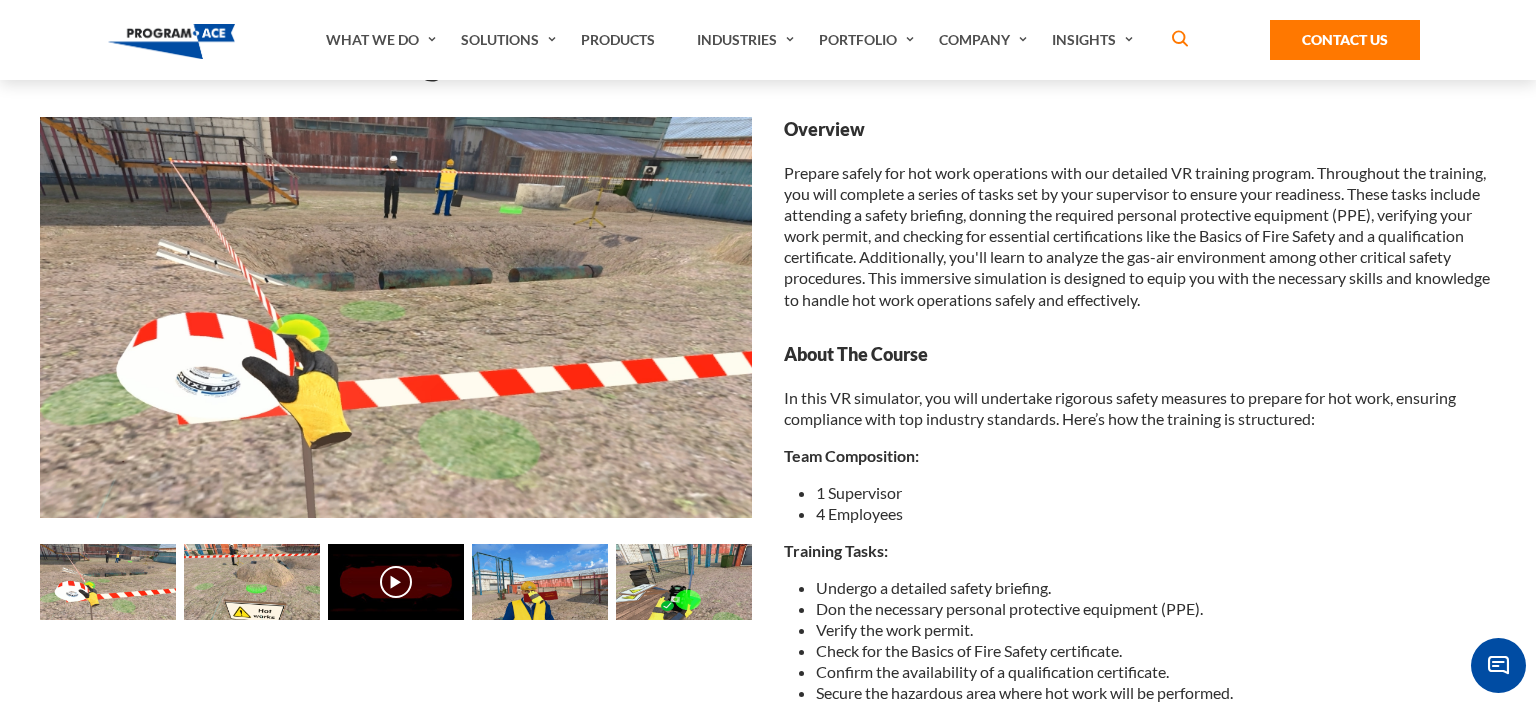 click at bounding box center (540, 582) 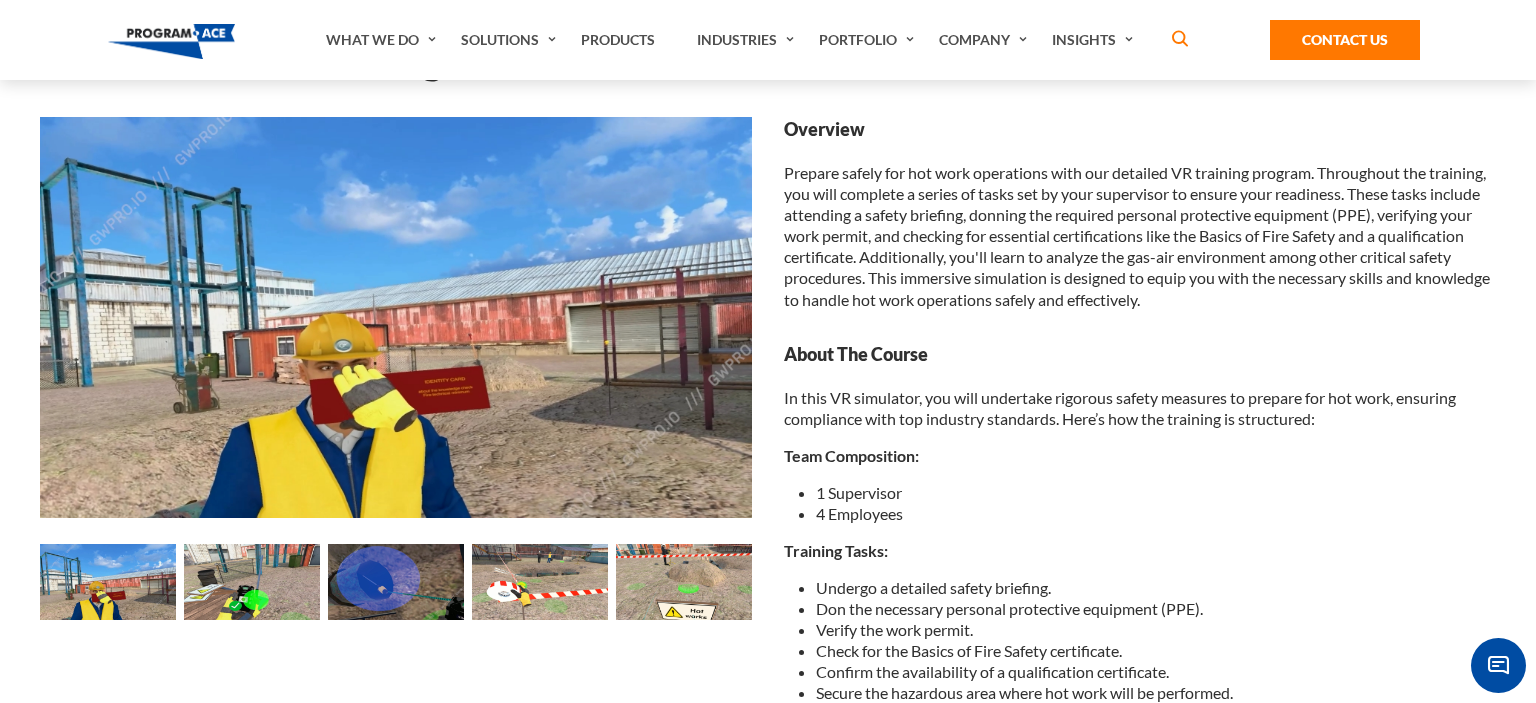 click at bounding box center [540, 582] 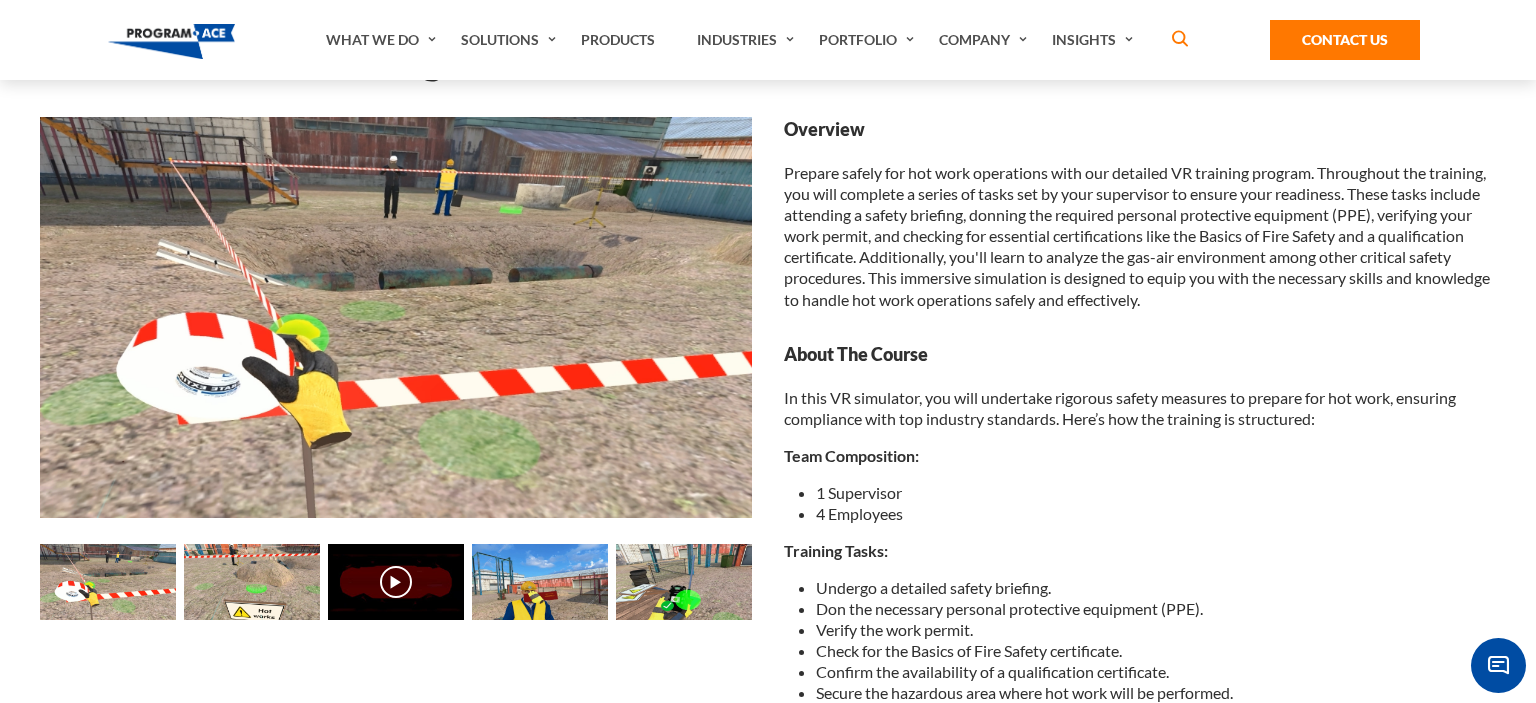 click at bounding box center (540, 582) 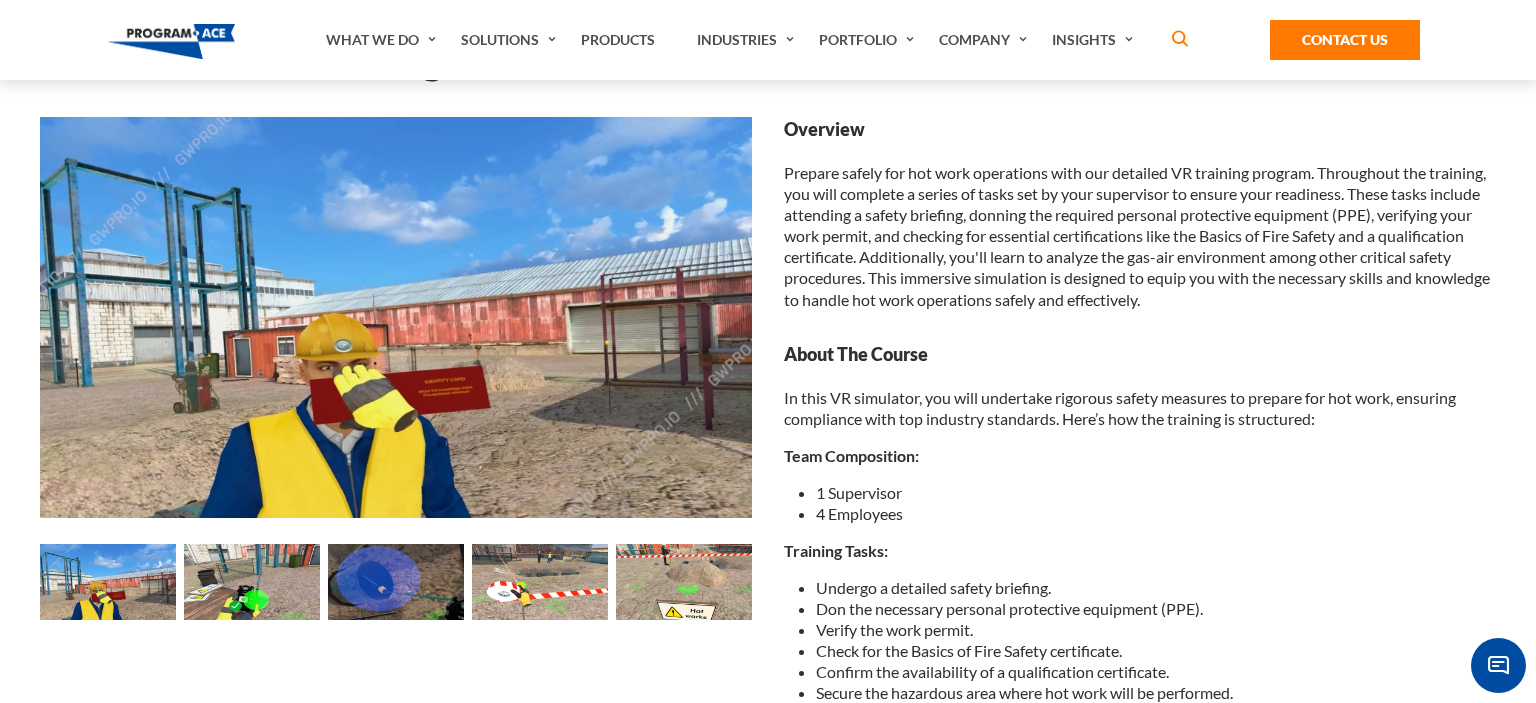 click at bounding box center (540, 582) 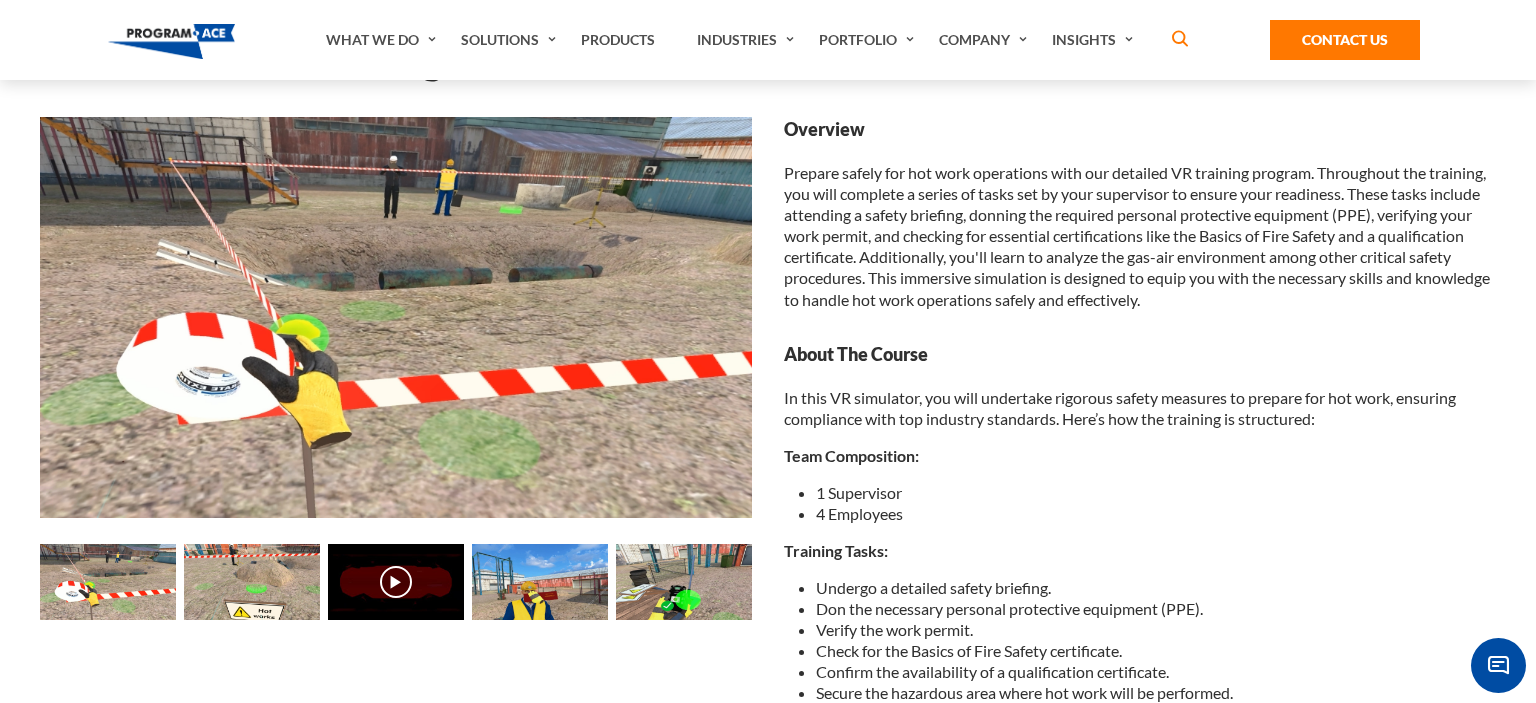 click at bounding box center [540, 582] 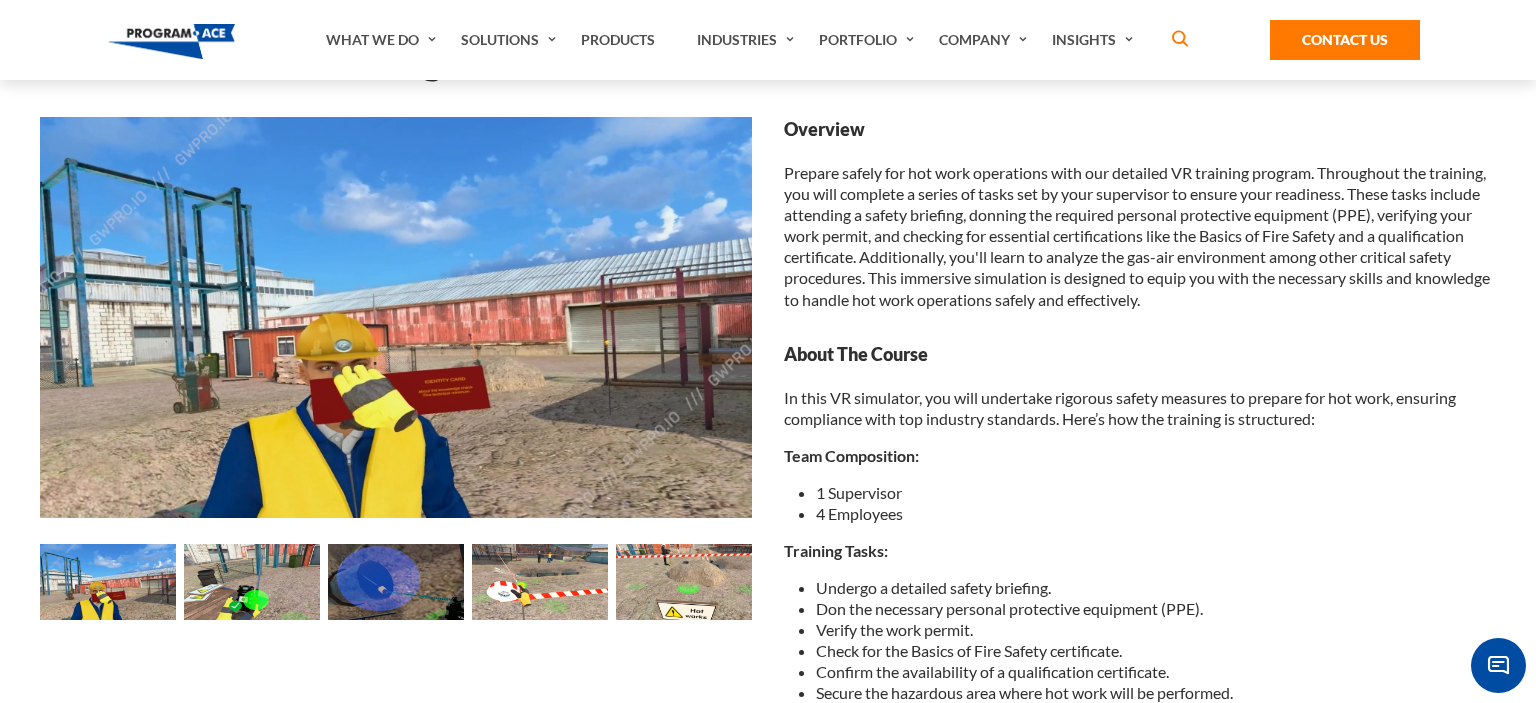 click at bounding box center [252, 582] 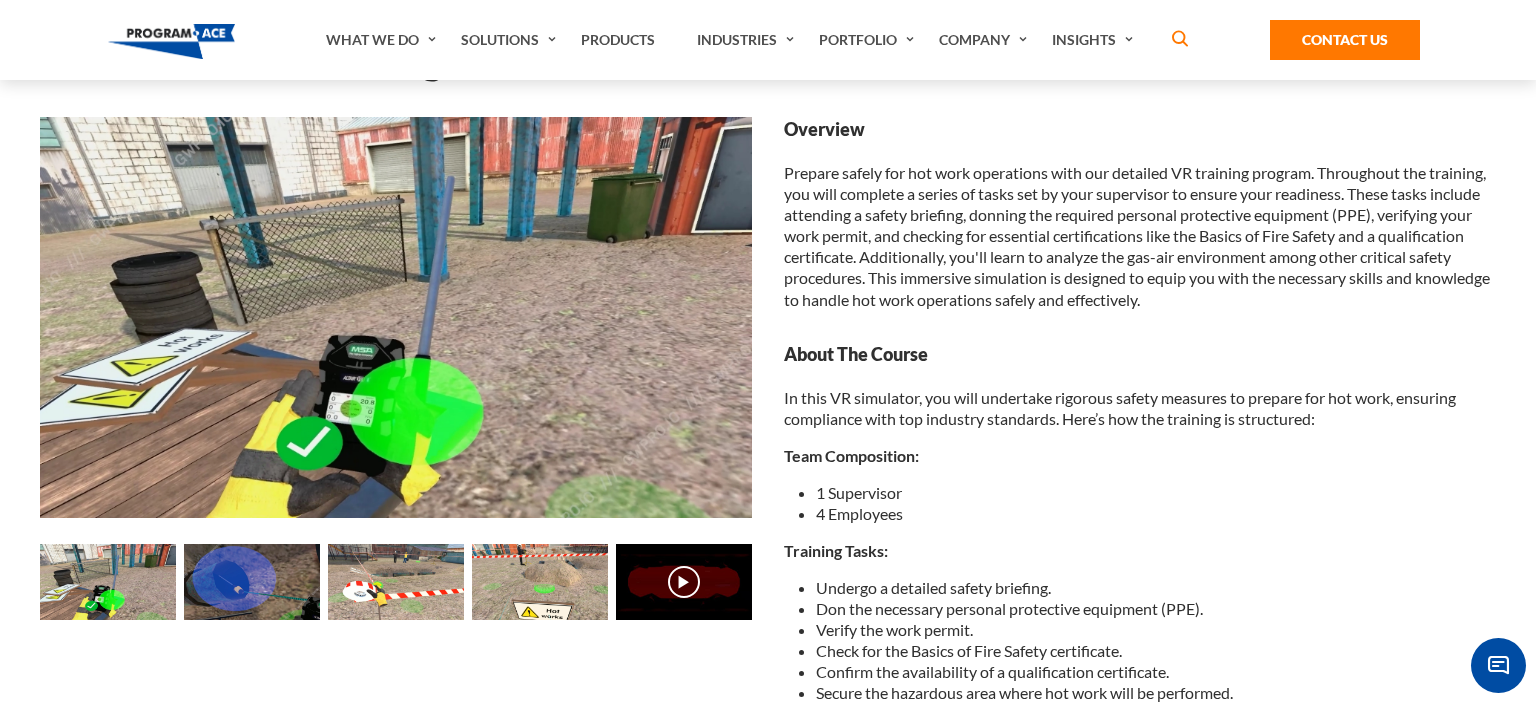 click at bounding box center [252, 582] 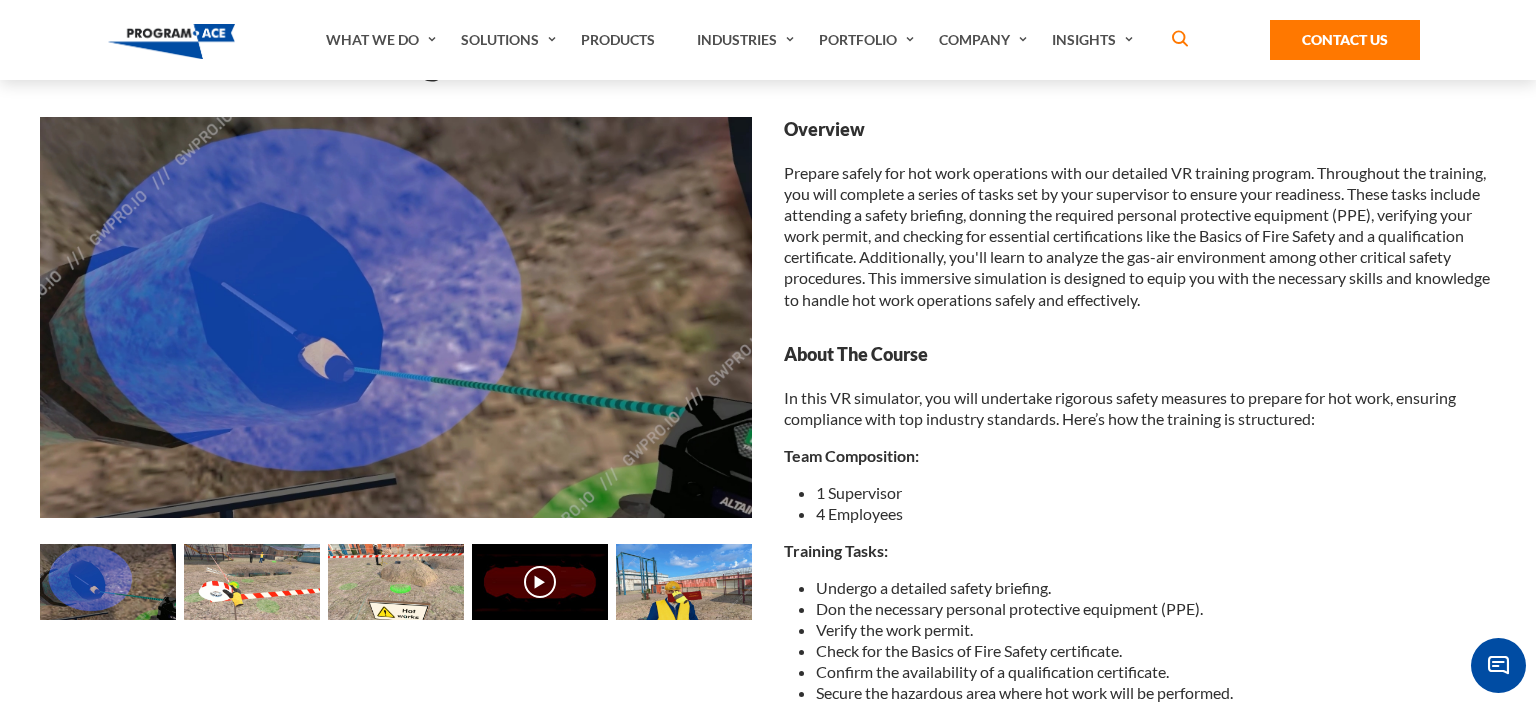 click at bounding box center [252, 582] 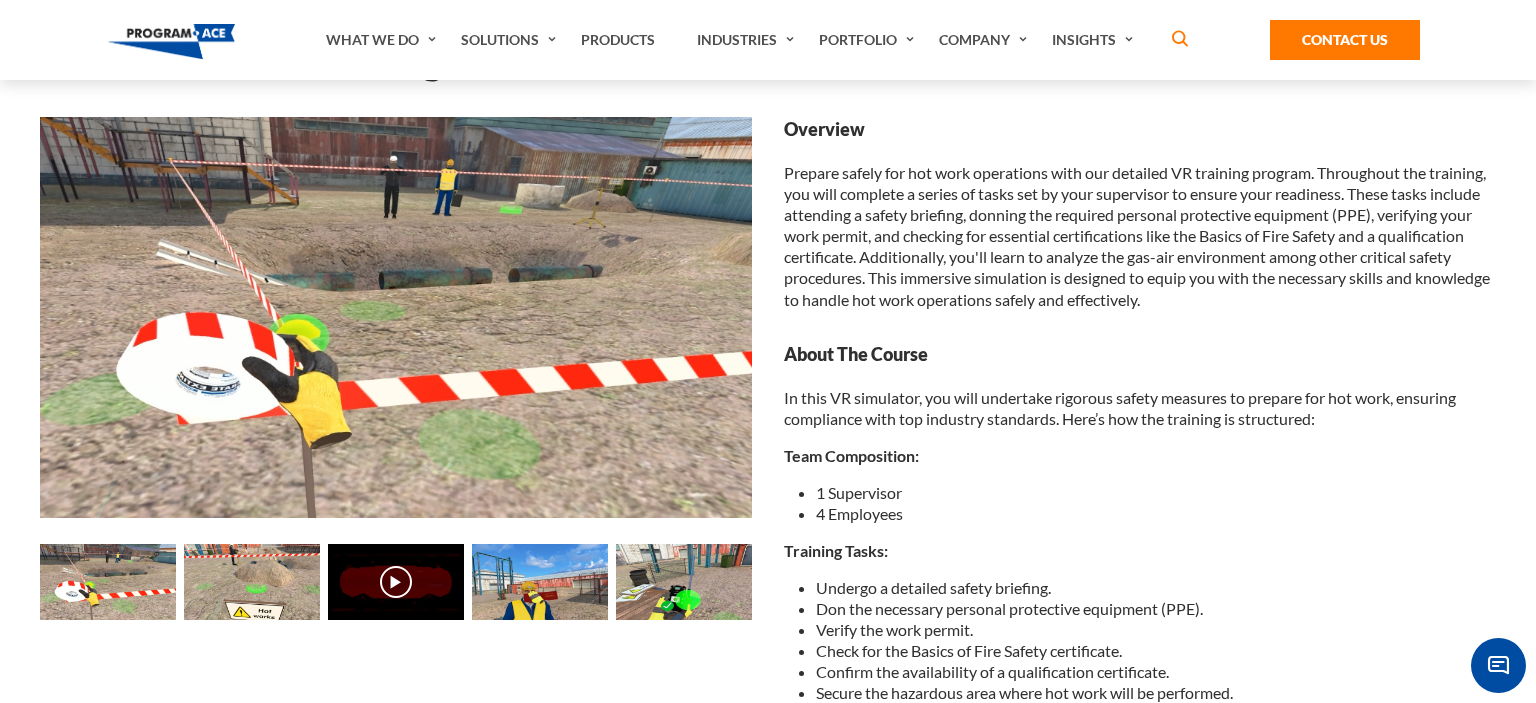click at bounding box center (252, 582) 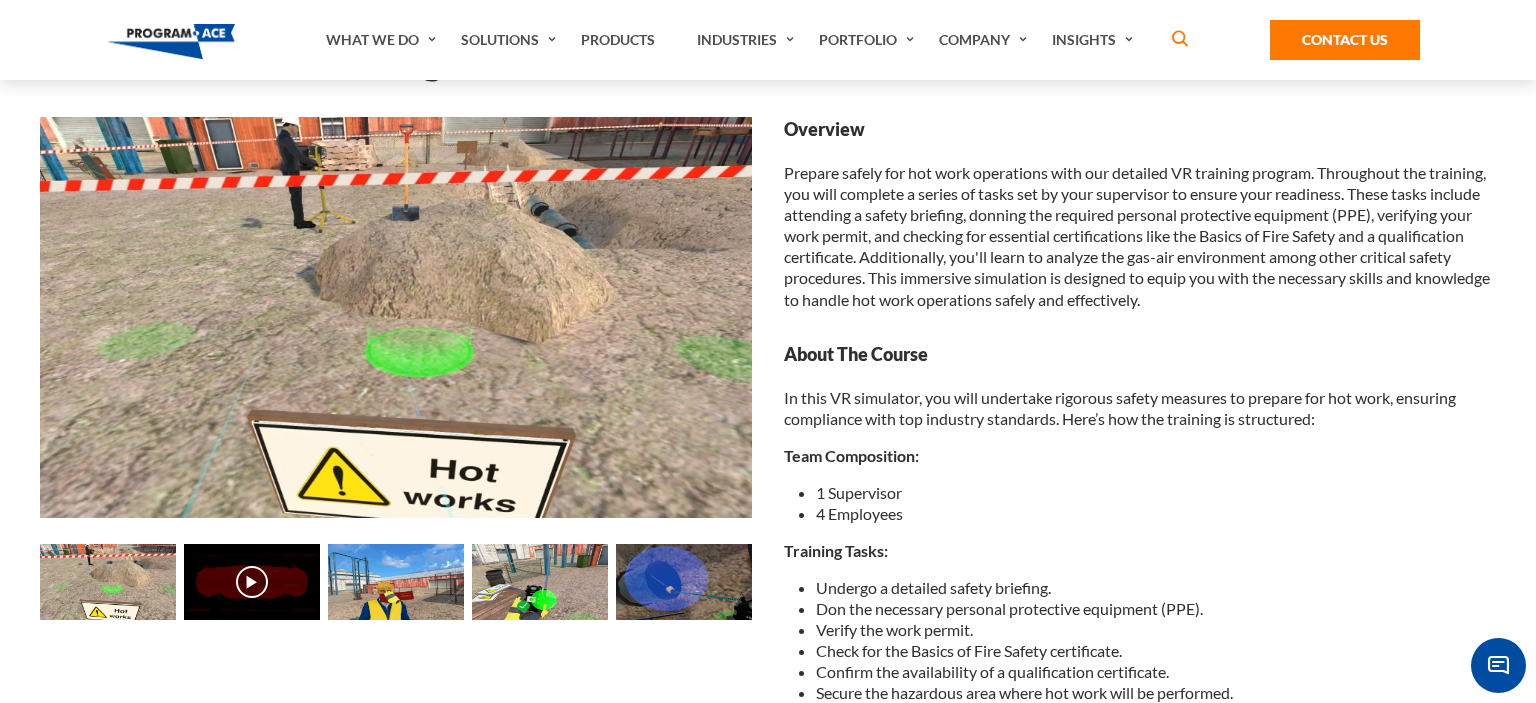 click at bounding box center [252, 582] 